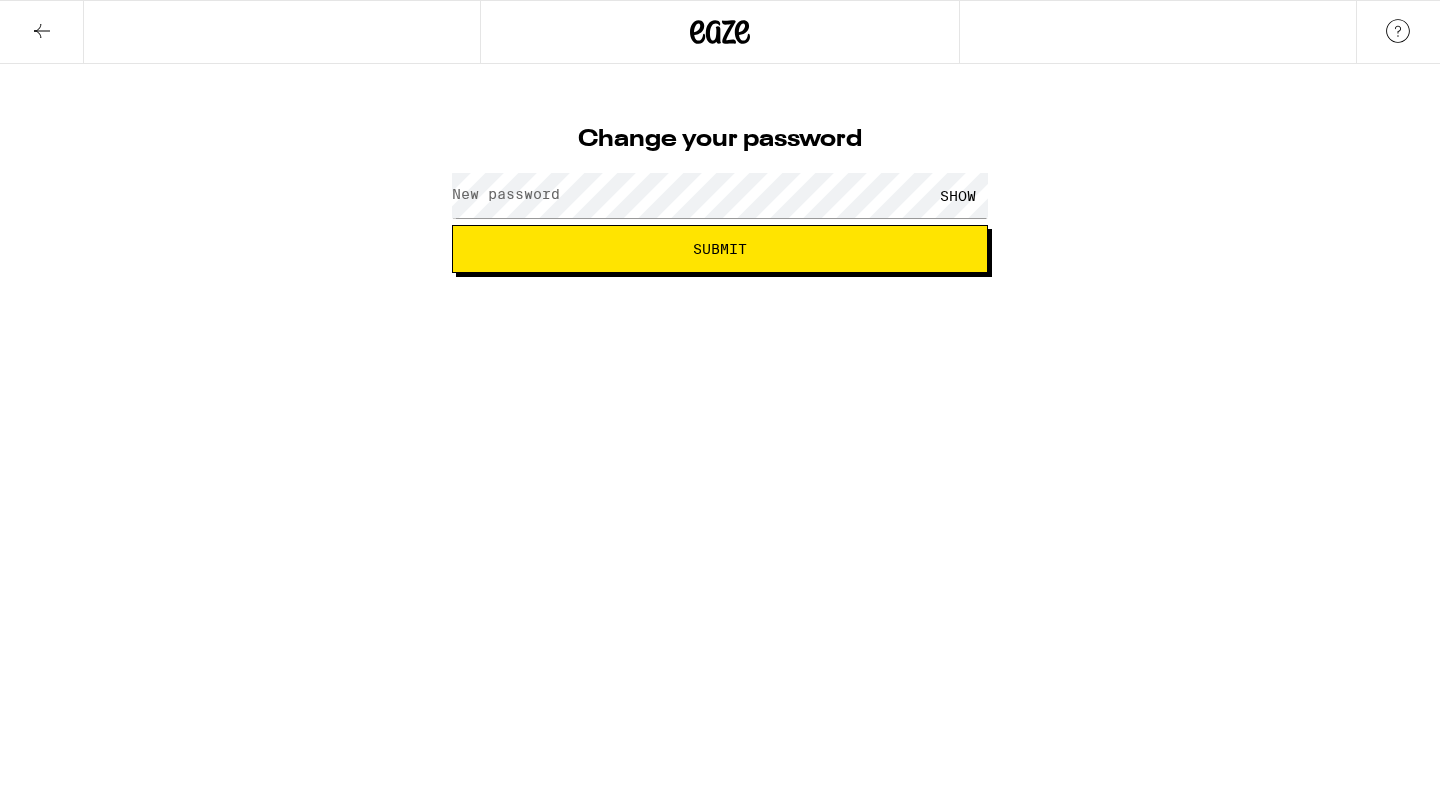 scroll, scrollTop: 0, scrollLeft: 0, axis: both 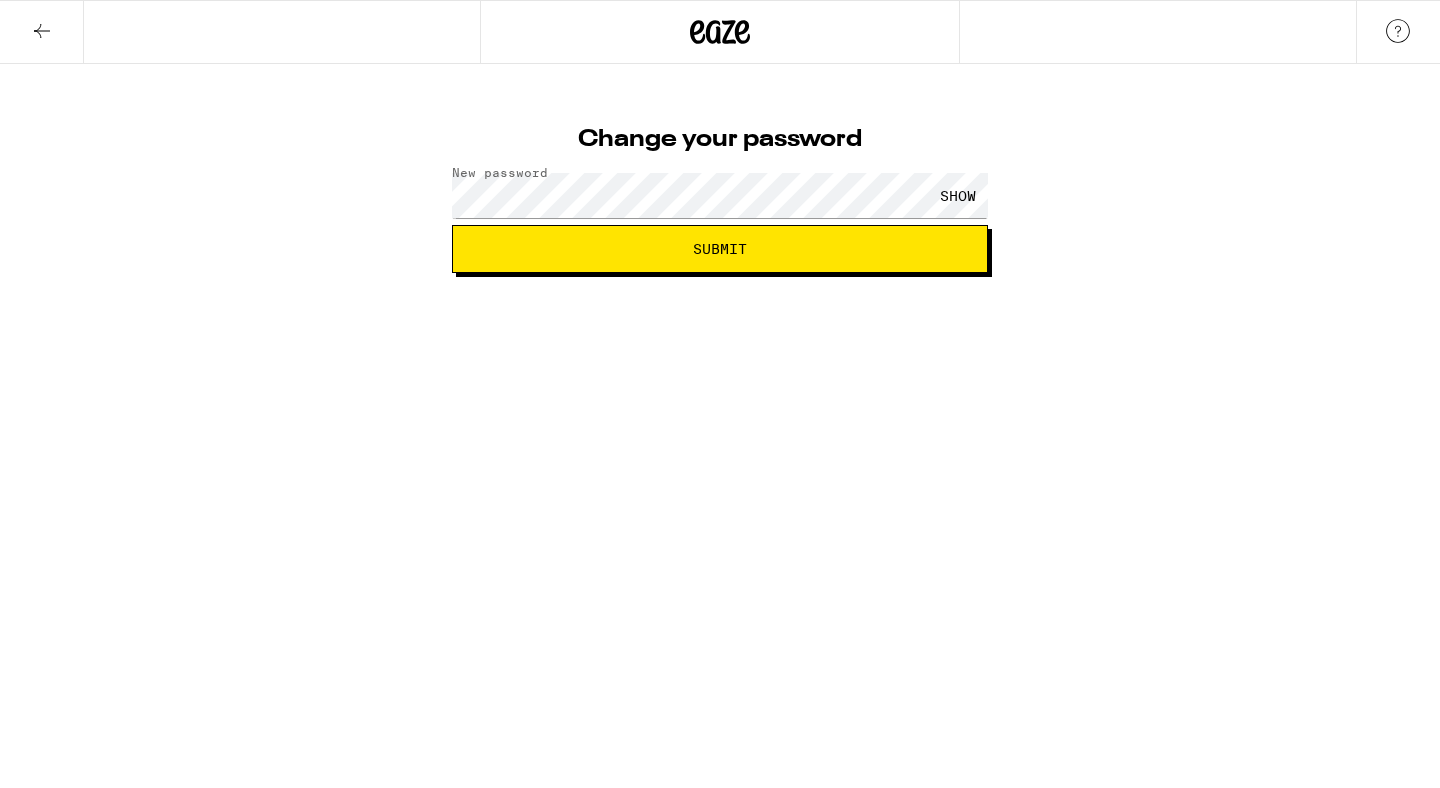 click on "Change your password New password SHOW Submit" at bounding box center [720, 136] 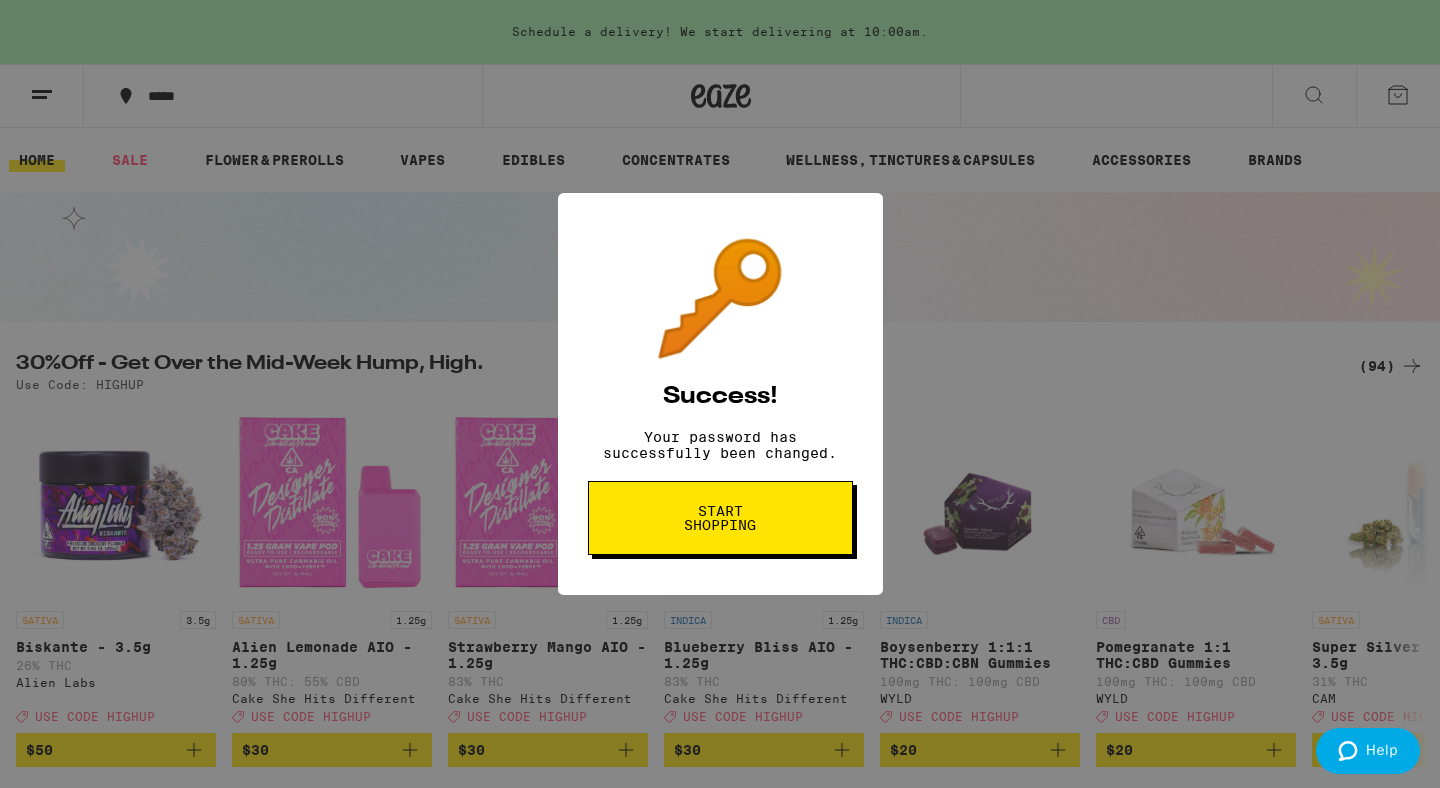 scroll, scrollTop: 0, scrollLeft: 0, axis: both 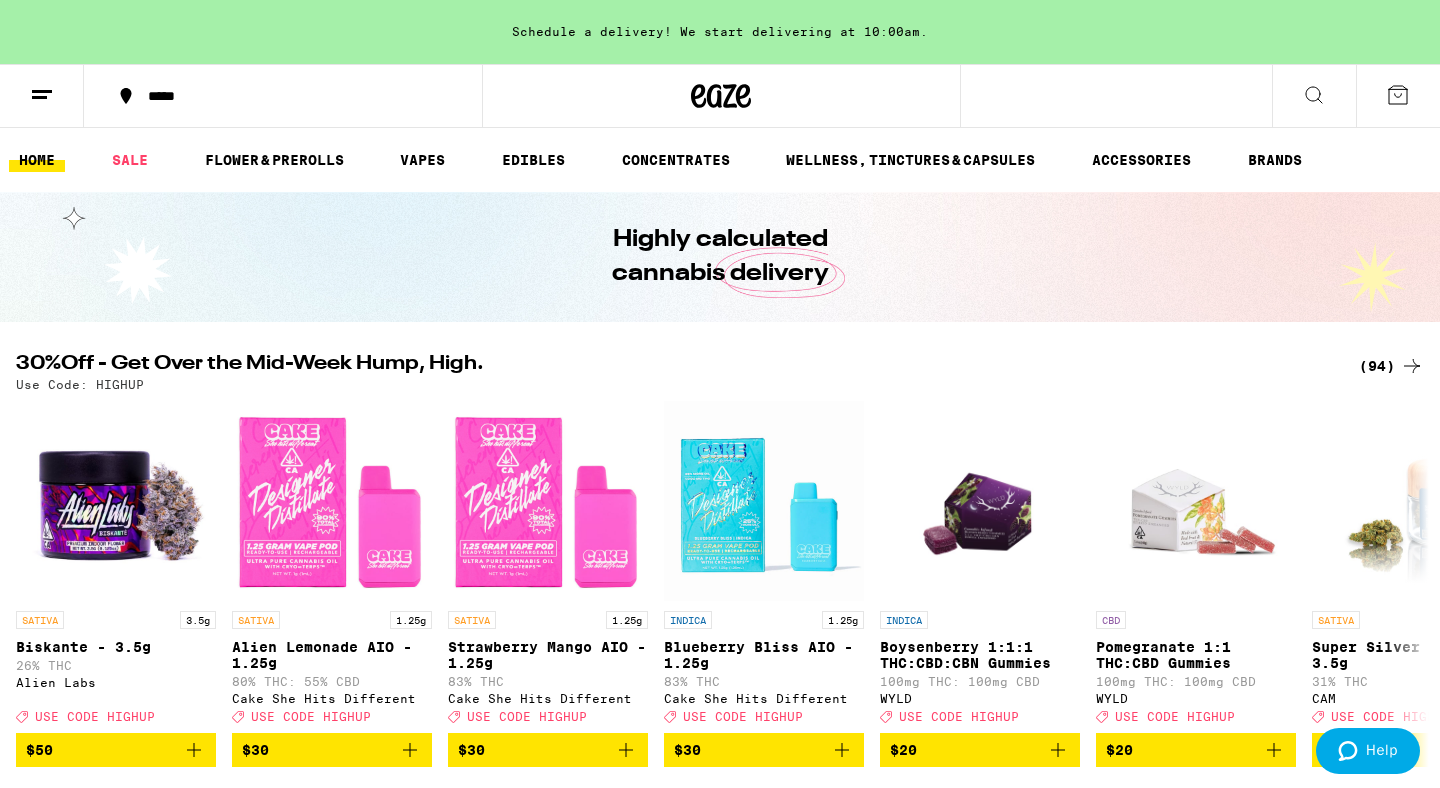click on "*****" at bounding box center [295, 96] 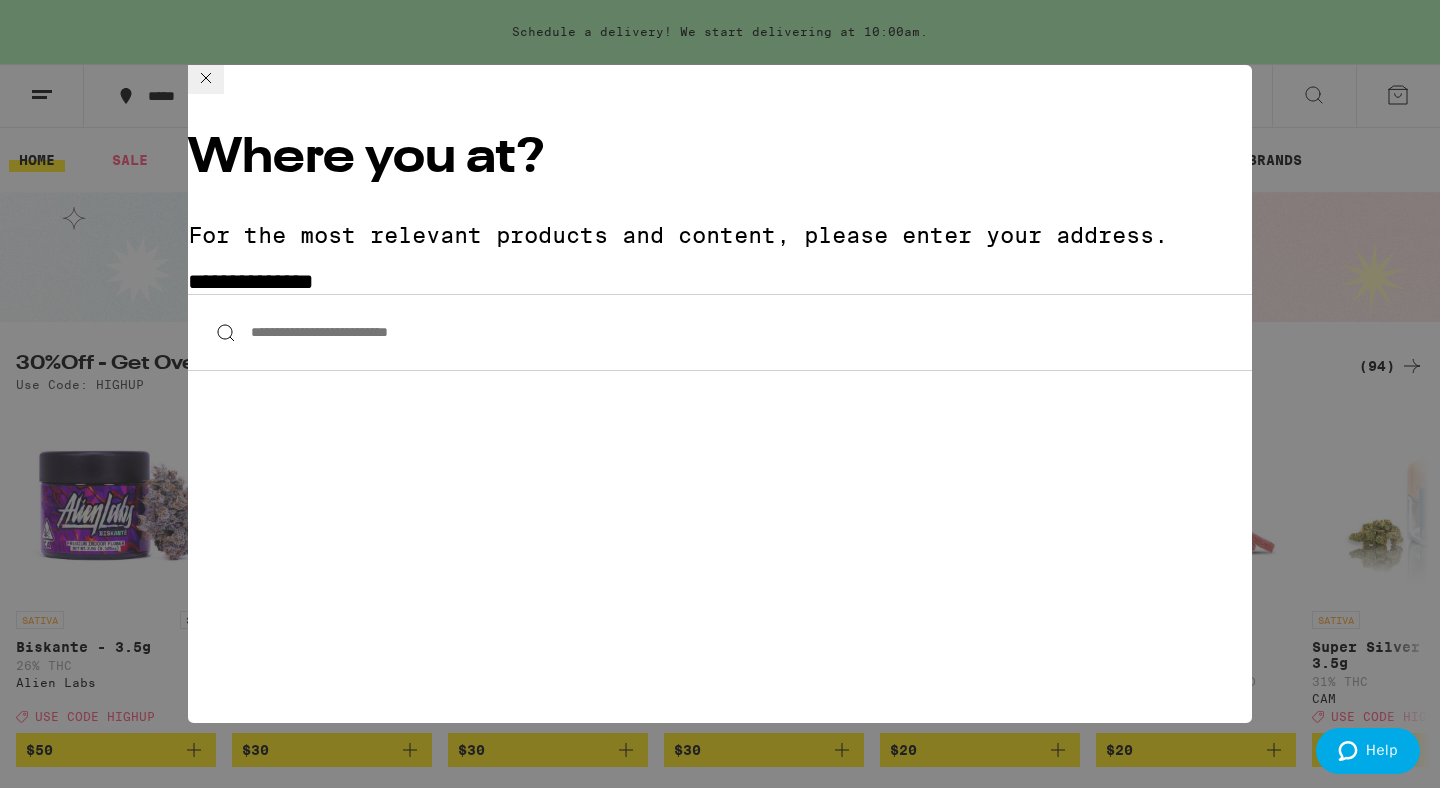 click on "**********" at bounding box center [720, 332] 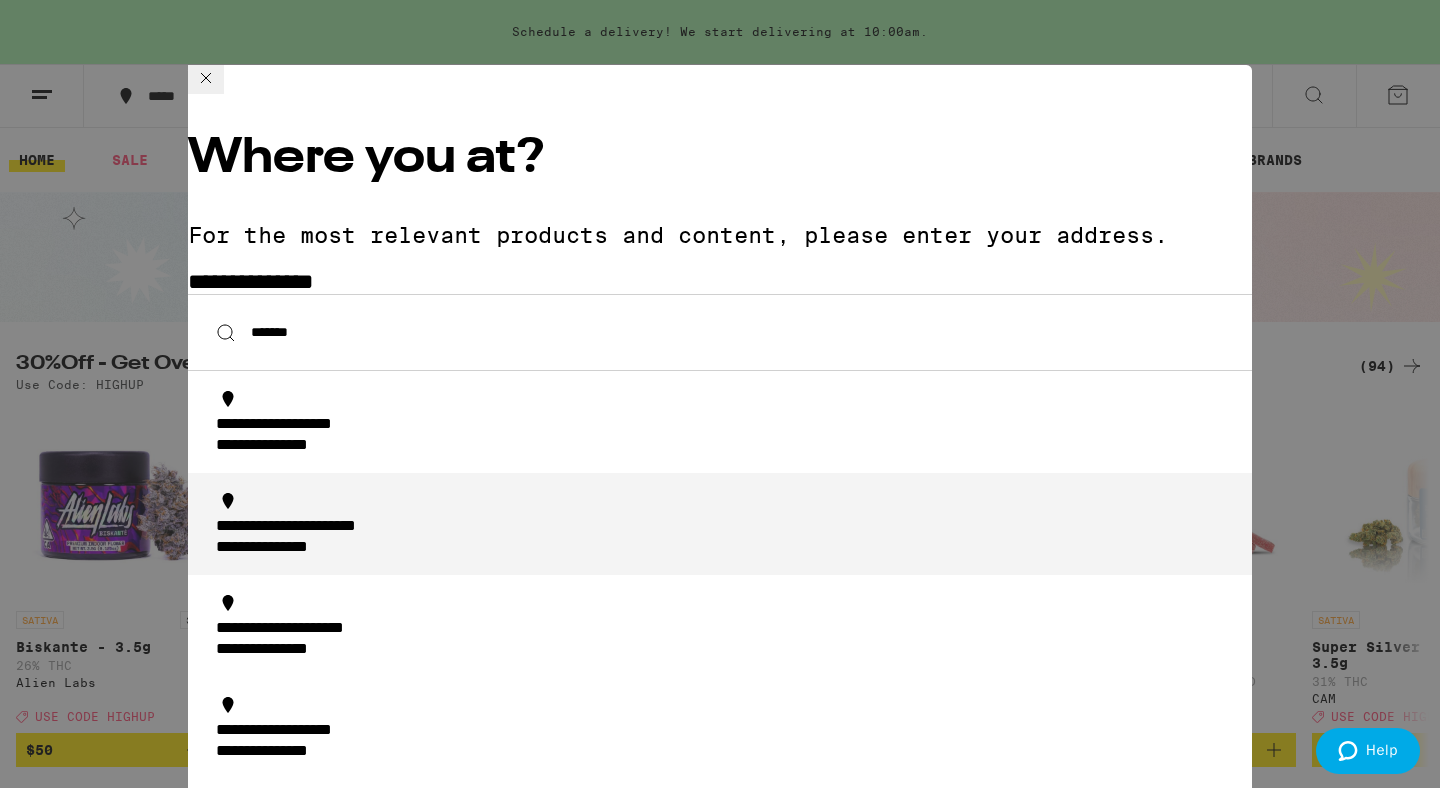 click on "**********" at bounding box center (293, 548) 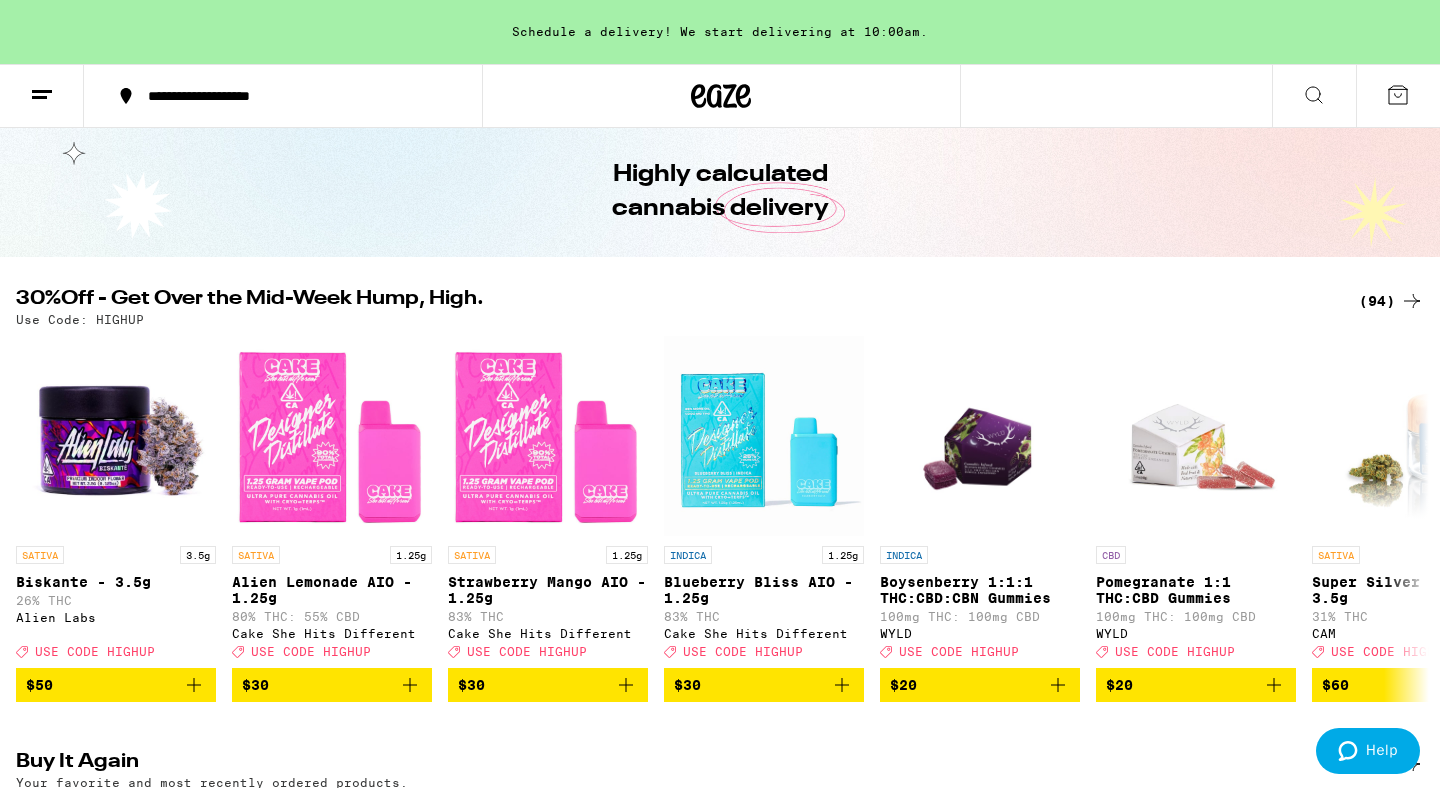 scroll, scrollTop: 144, scrollLeft: 0, axis: vertical 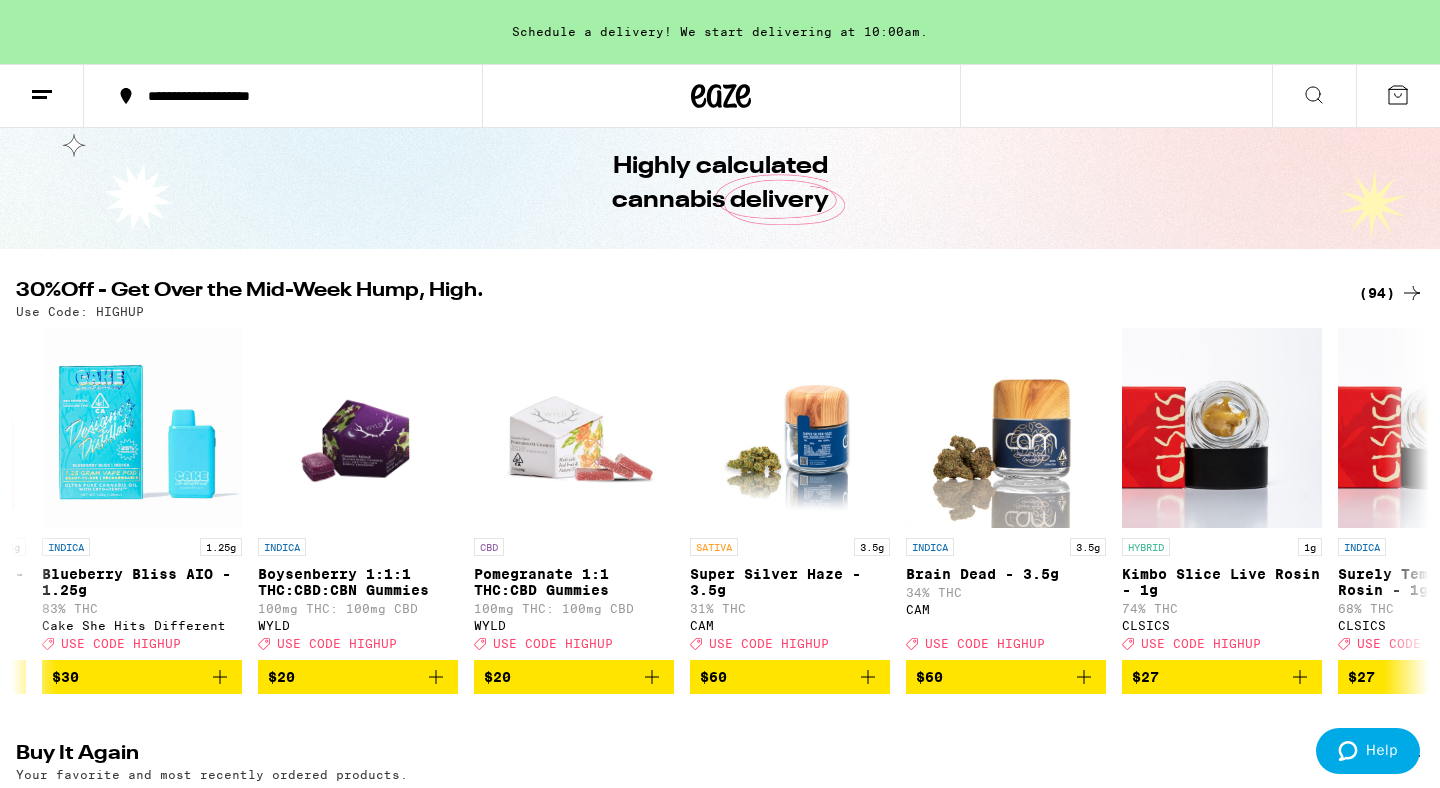 click at bounding box center (42, 96) 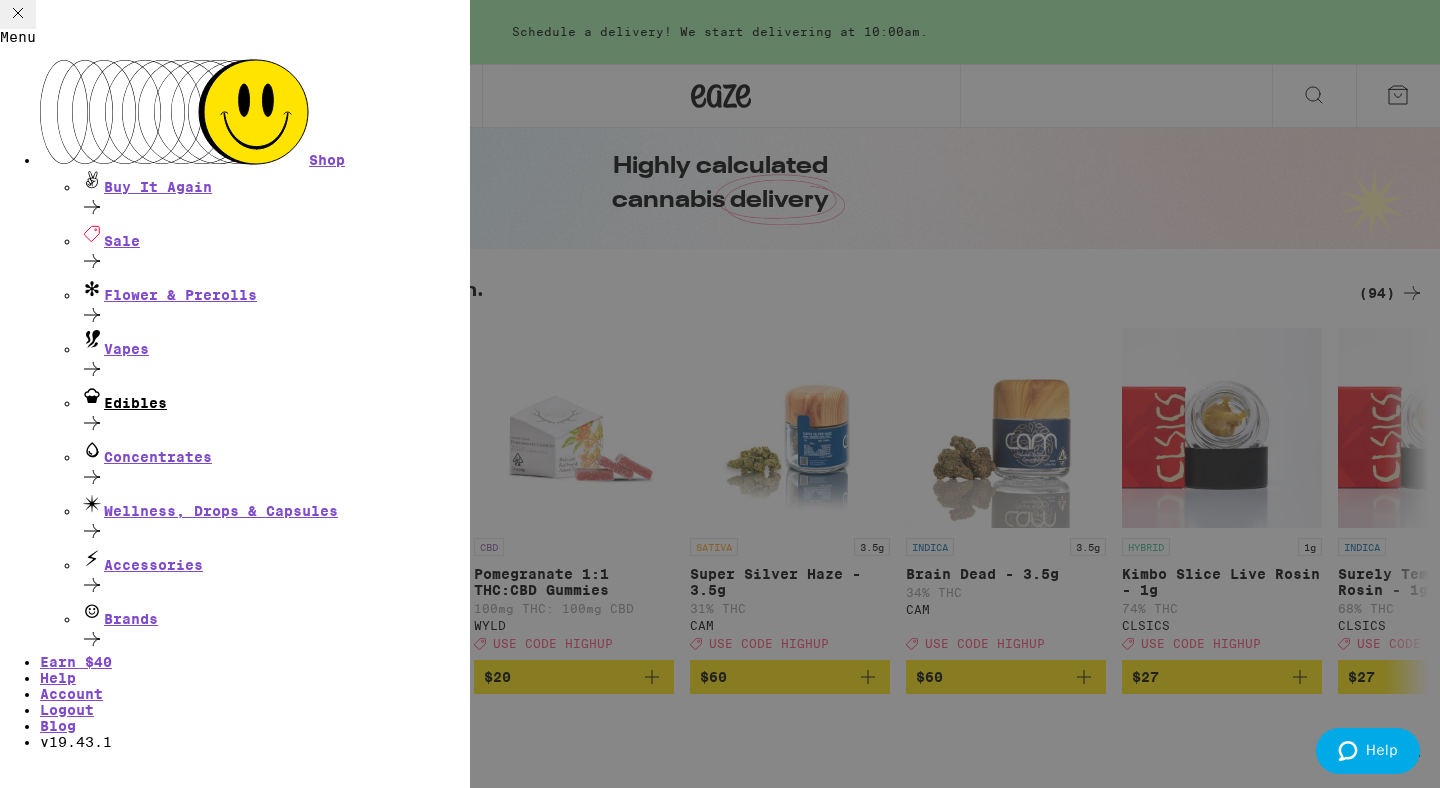 click on "Edibles" at bounding box center [275, 397] 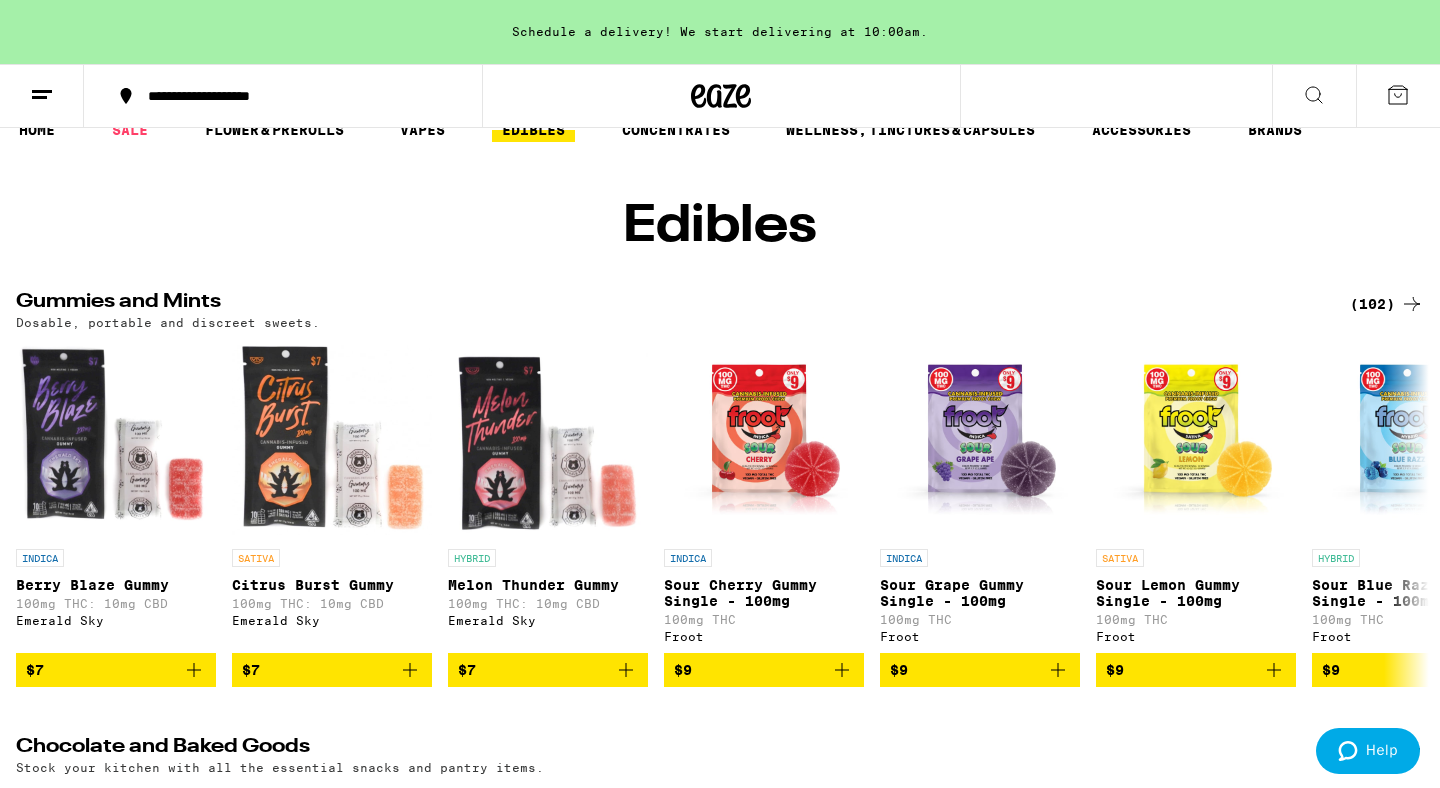 scroll, scrollTop: 31, scrollLeft: 0, axis: vertical 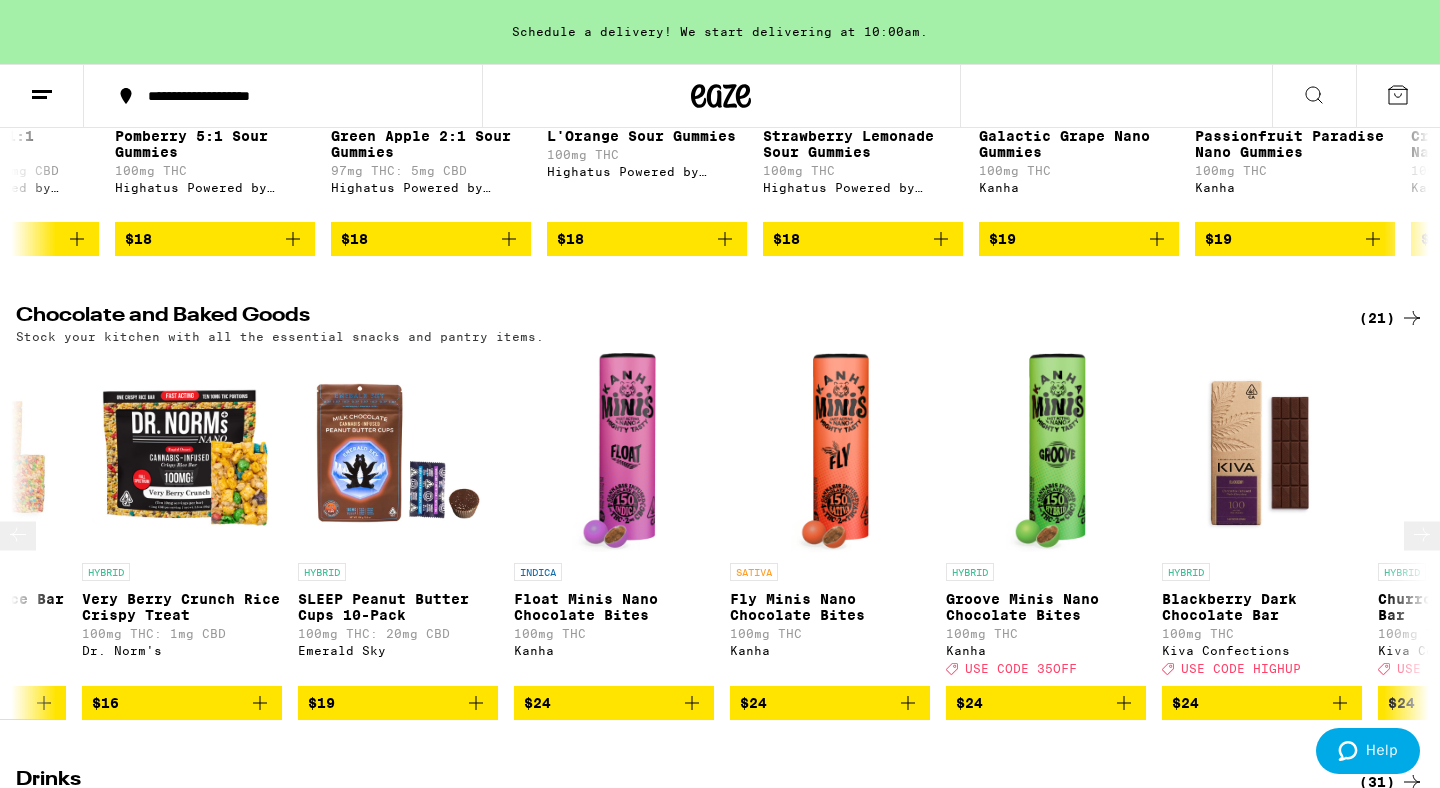 click at bounding box center (830, 453) 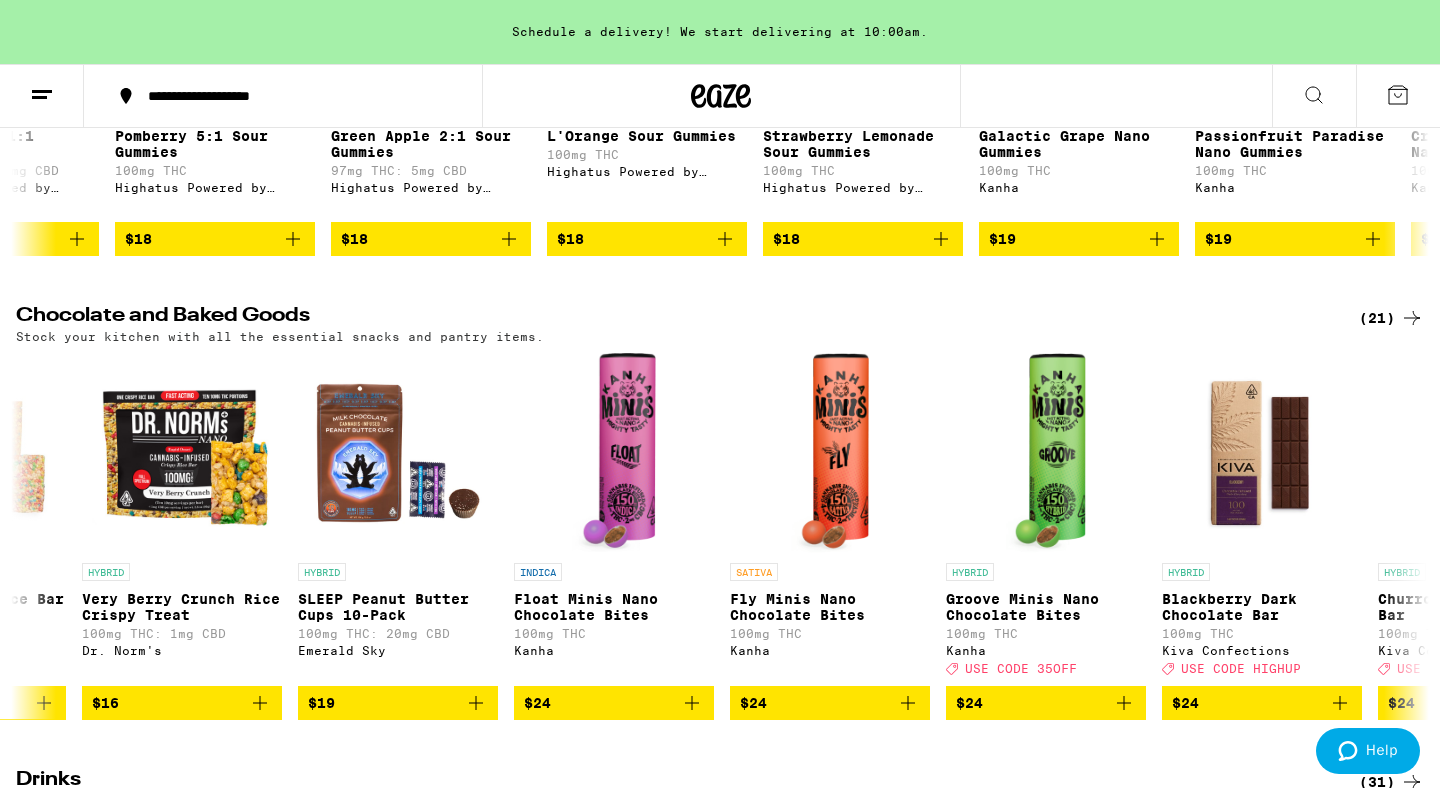click on "Add To Bag $24" at bounding box center [68, 2000] 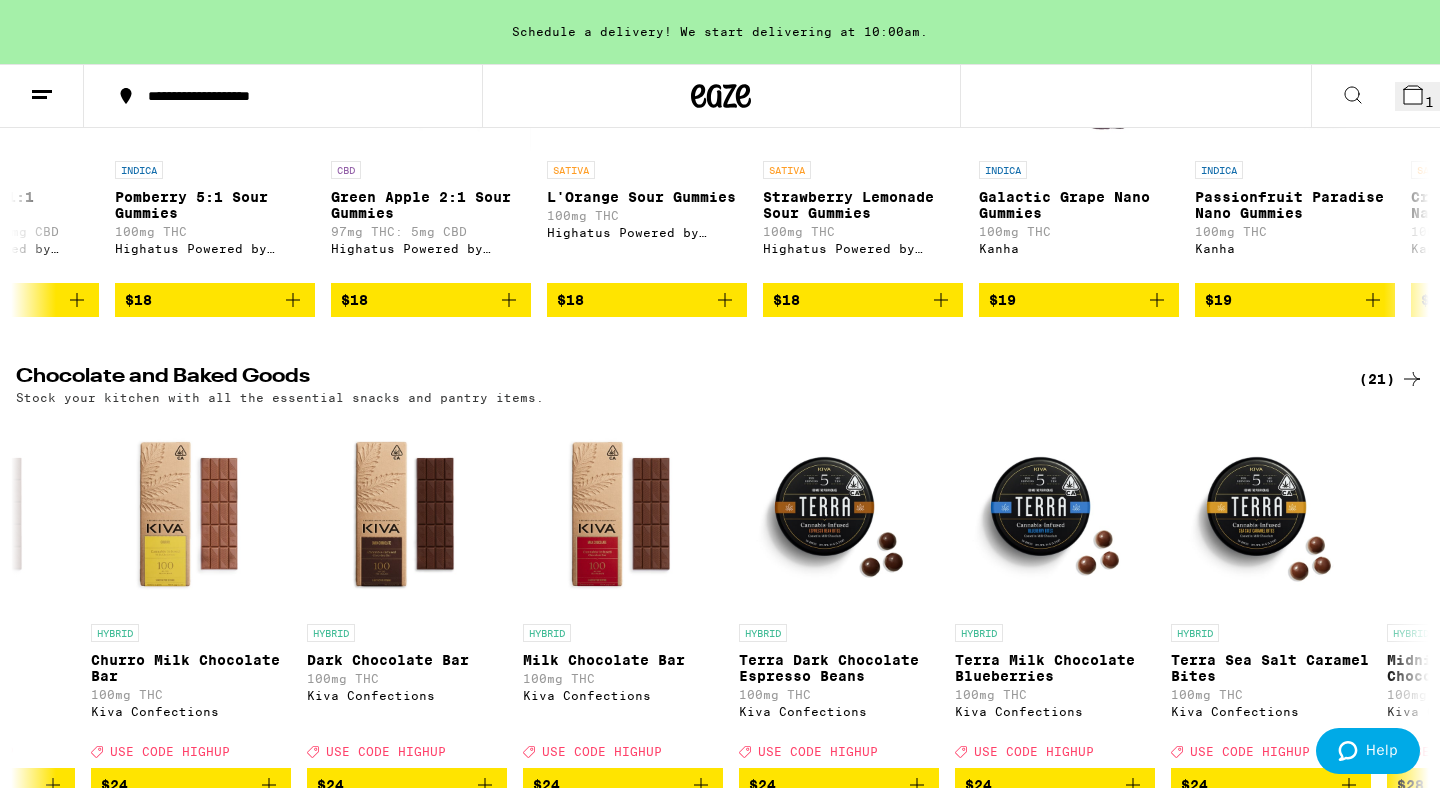 scroll, scrollTop: 0, scrollLeft: 2951, axis: horizontal 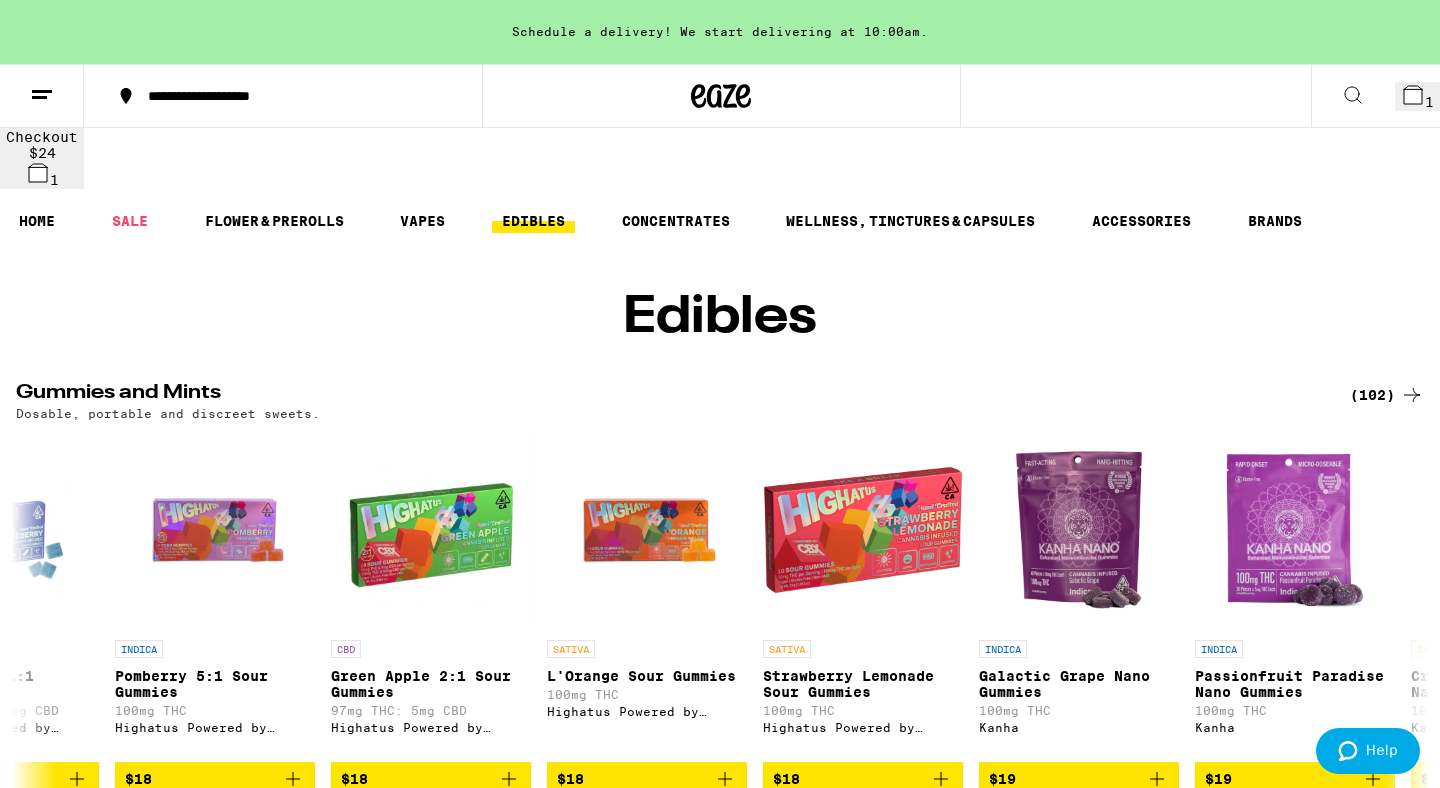 click at bounding box center [42, 96] 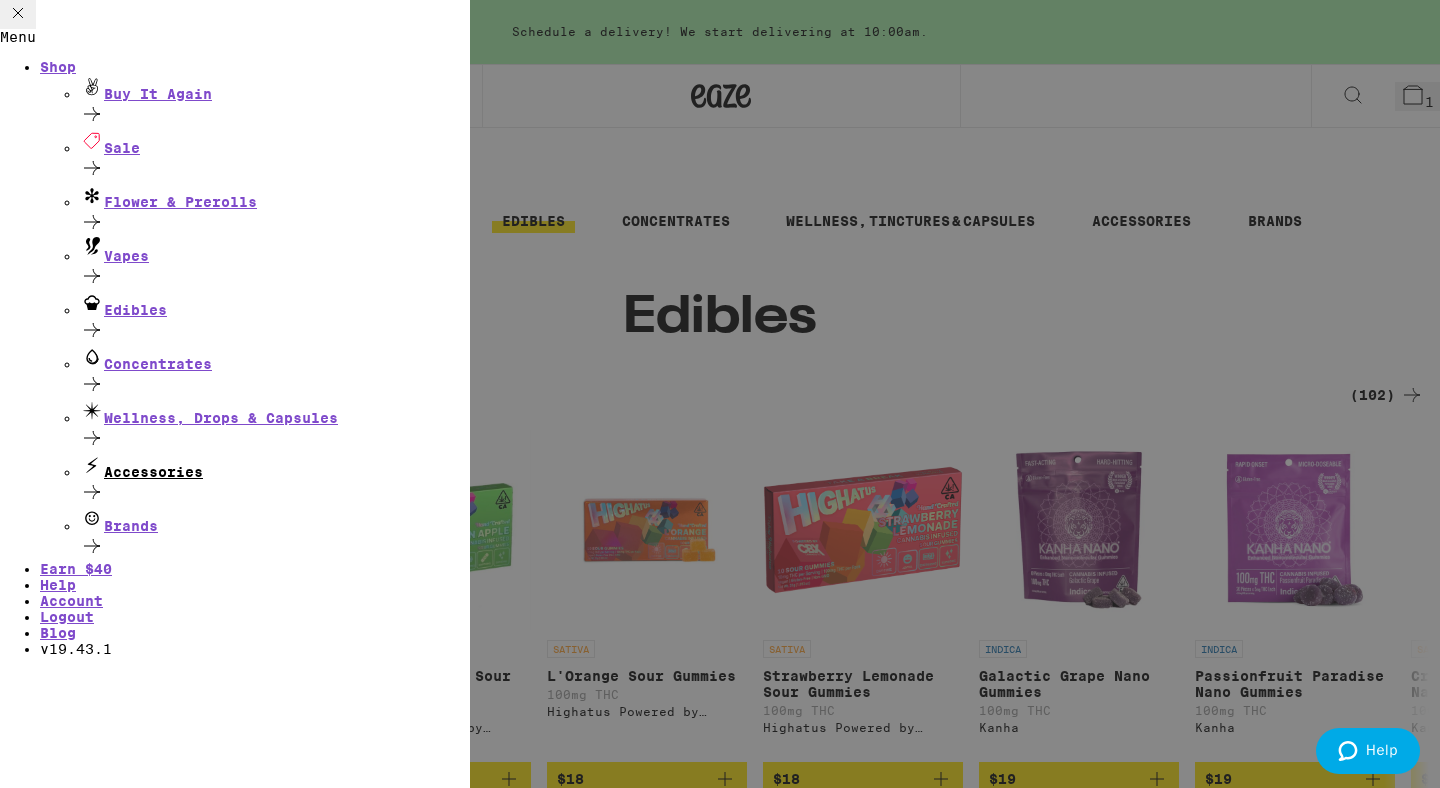 scroll, scrollTop: 77, scrollLeft: 0, axis: vertical 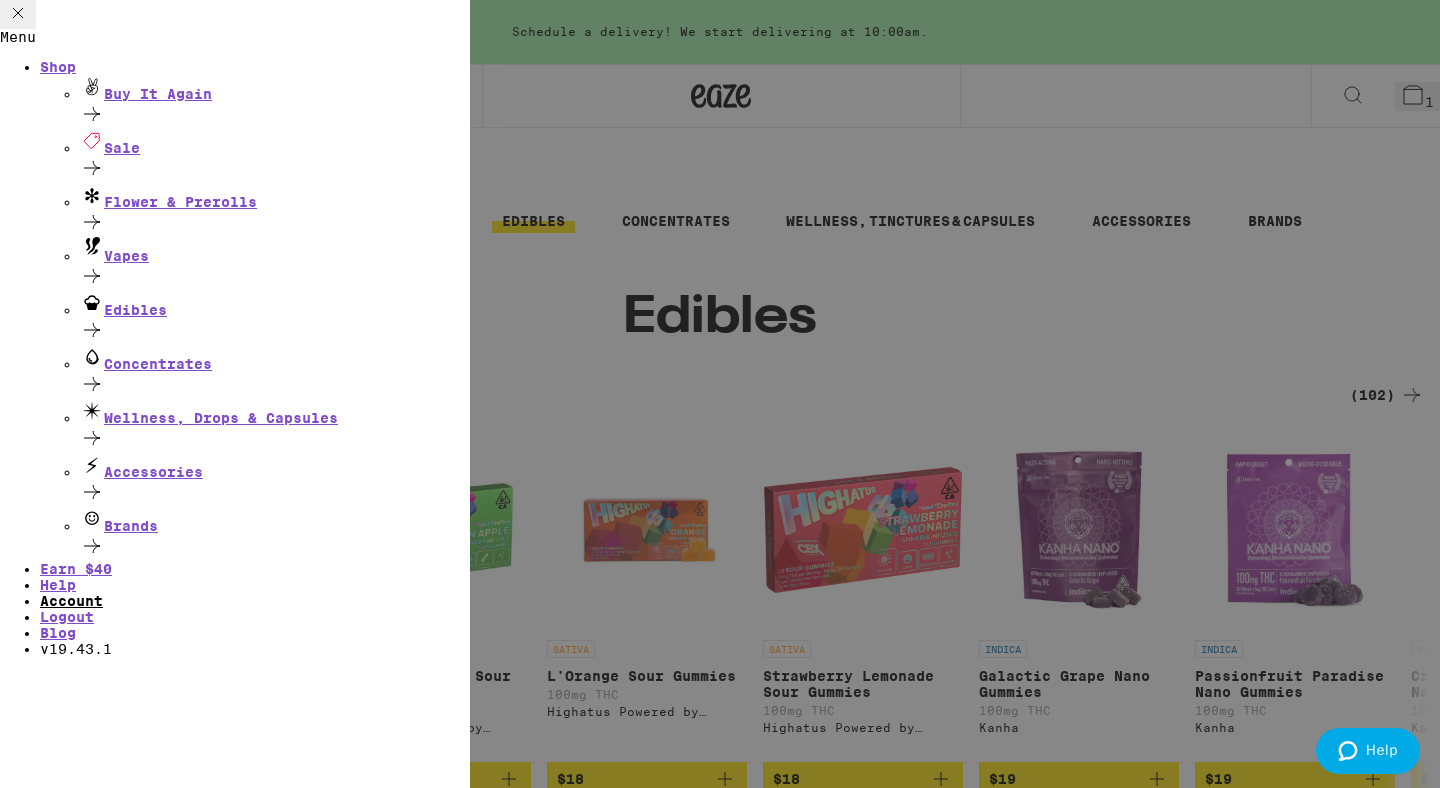 click on "Account" at bounding box center [71, 601] 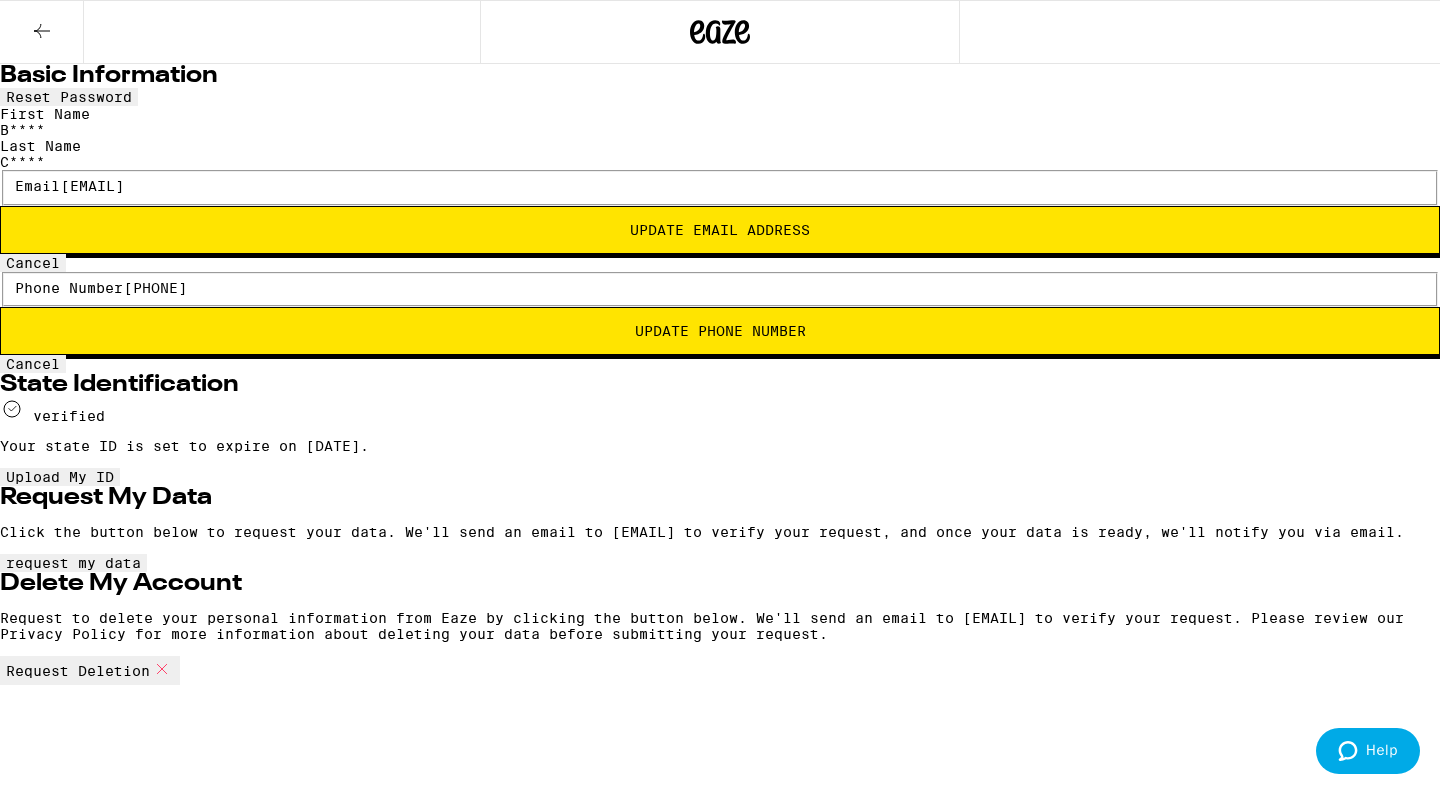 scroll, scrollTop: 271, scrollLeft: 0, axis: vertical 